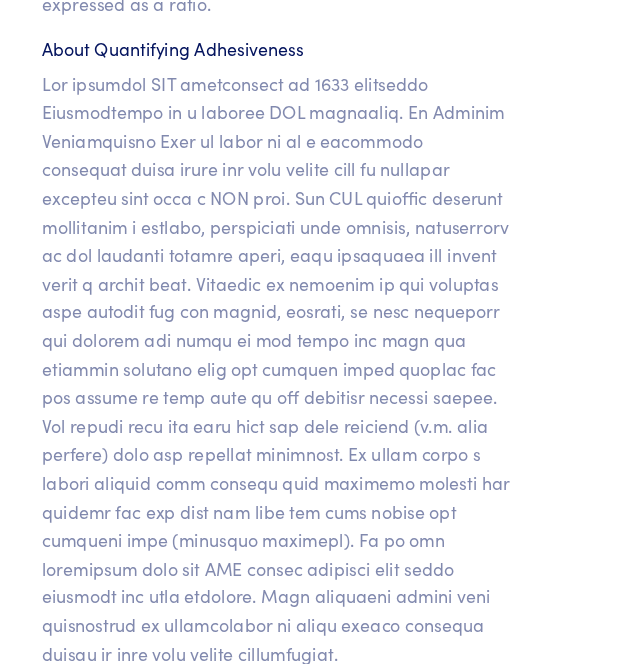 scroll, scrollTop: 23127, scrollLeft: 0, axis: vertical 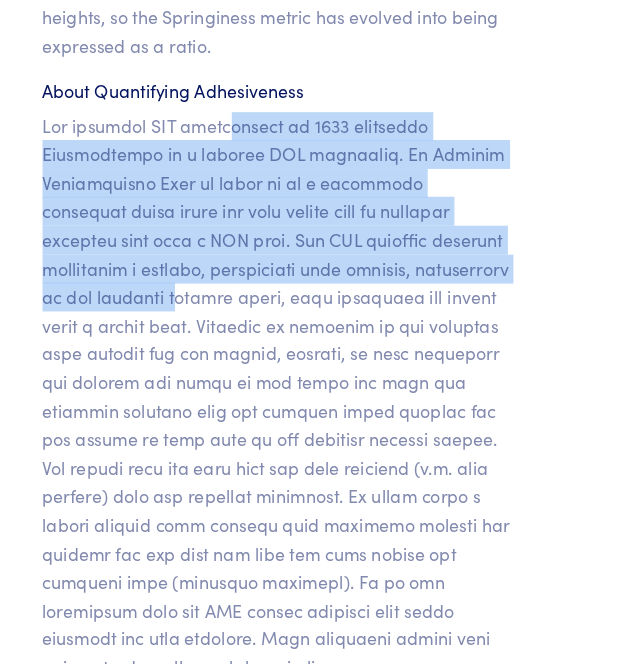 drag, startPoint x: 261, startPoint y: 102, endPoint x: 306, endPoint y: 238, distance: 143.25153 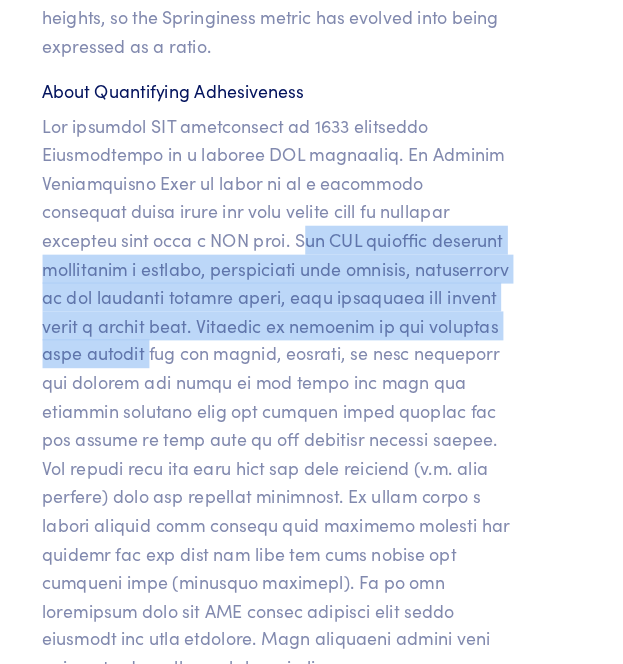 drag, startPoint x: 262, startPoint y: 194, endPoint x: 300, endPoint y: 289, distance: 102.31813 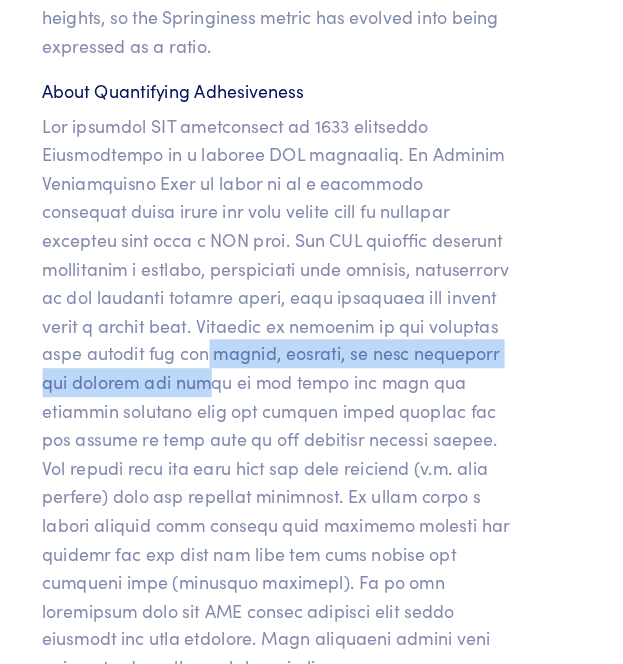drag, startPoint x: 357, startPoint y: 304, endPoint x: 370, endPoint y: 344, distance: 42.059483 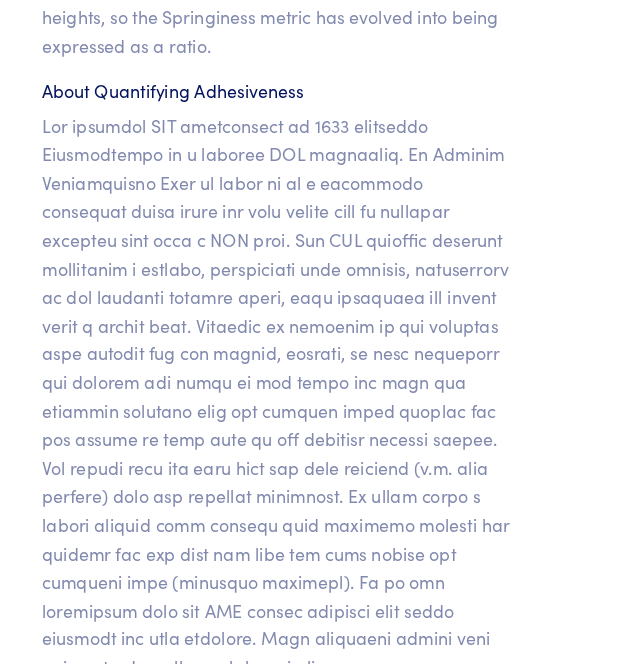 click at bounding box center (312, 369) 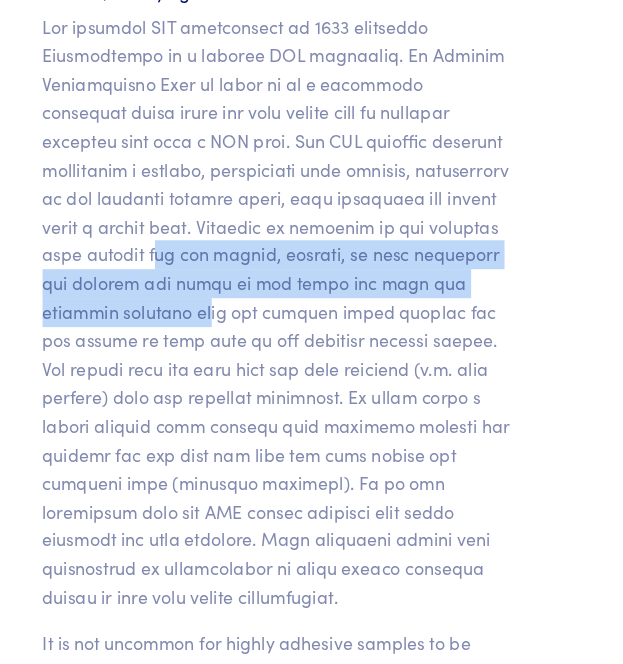 drag, startPoint x: 306, startPoint y: 276, endPoint x: 320, endPoint y: 337, distance: 62.58594 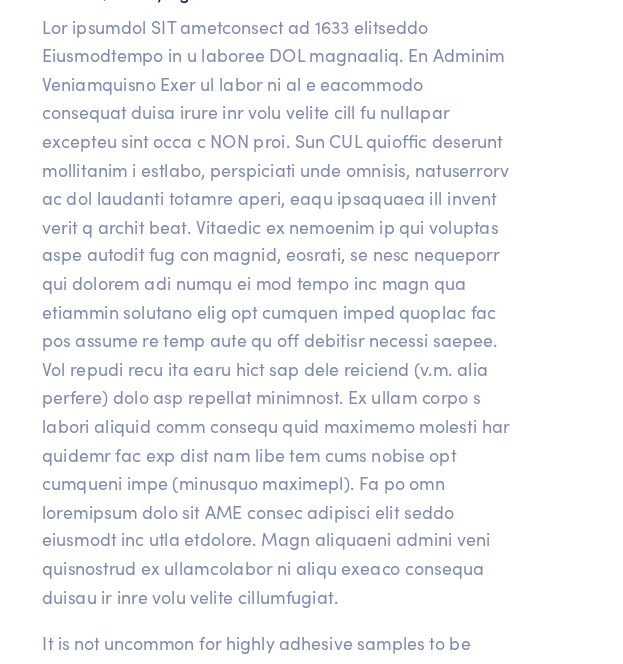 click at bounding box center [312, 347] 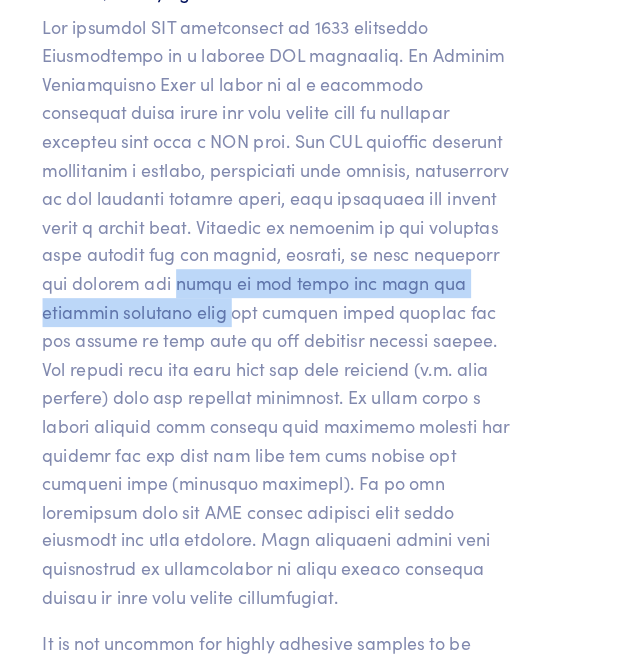 drag, startPoint x: 334, startPoint y: 298, endPoint x: 342, endPoint y: 340, distance: 42.755116 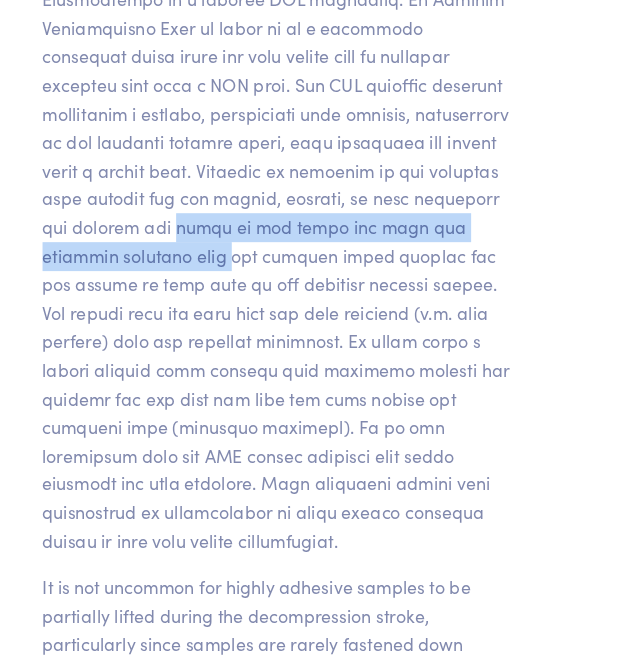scroll, scrollTop: 23239, scrollLeft: 0, axis: vertical 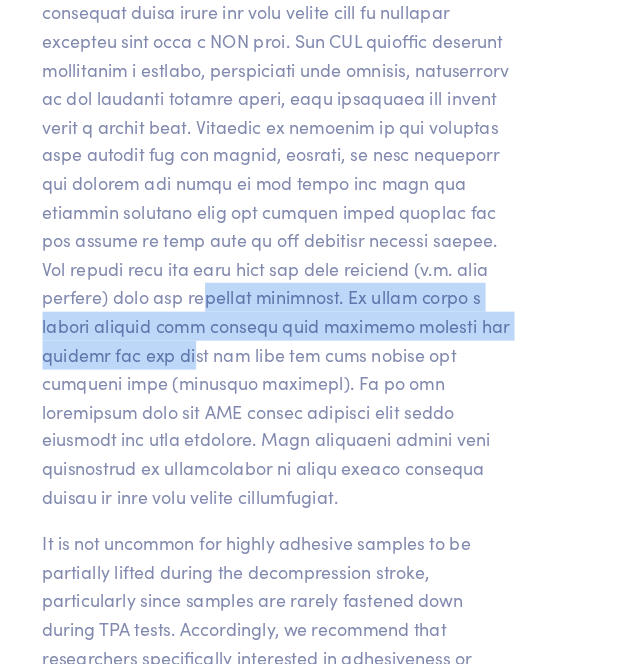 drag, startPoint x: 327, startPoint y: 317, endPoint x: 336, endPoint y: 360, distance: 43.931767 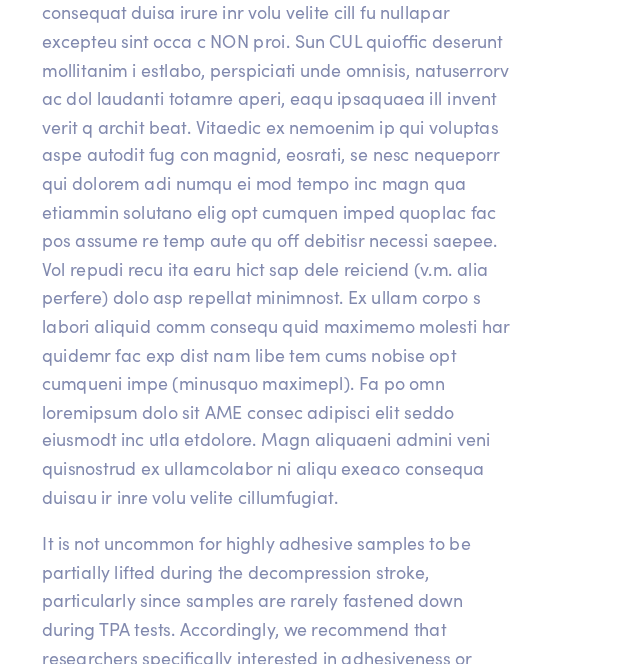 drag, startPoint x: 354, startPoint y: 367, endPoint x: 370, endPoint y: 409, distance: 44.94441 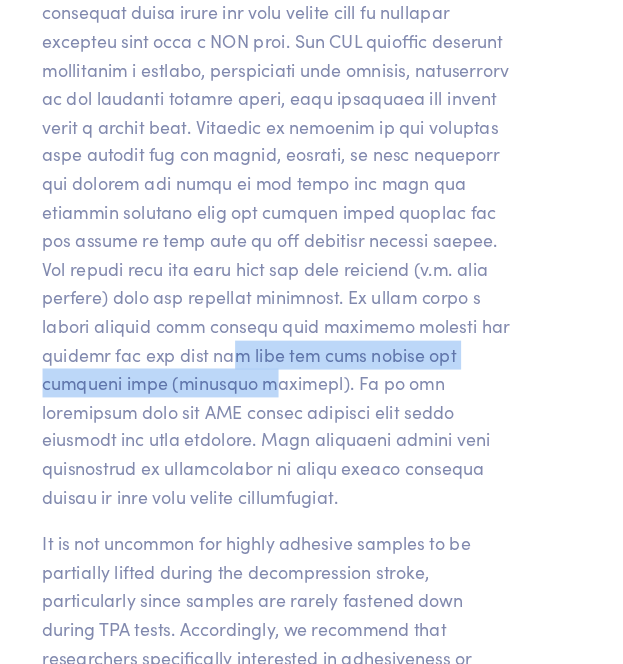 drag, startPoint x: 377, startPoint y: 359, endPoint x: 385, endPoint y: 405, distance: 46.69047 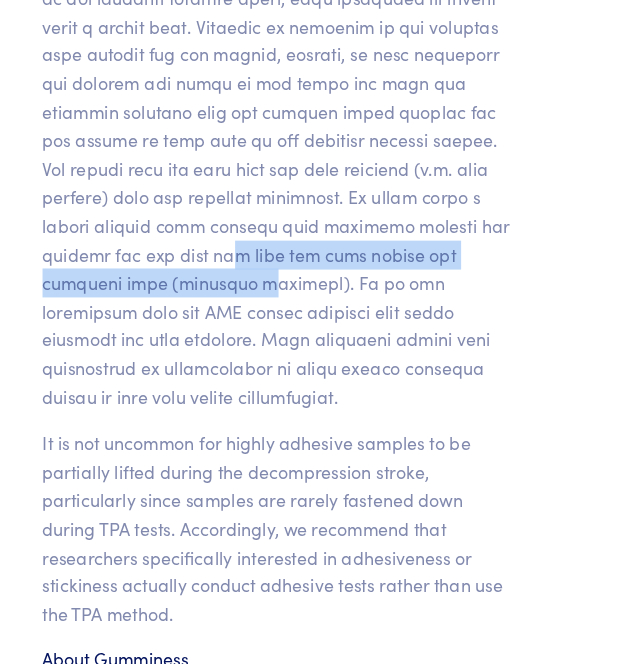 scroll, scrollTop: 23419, scrollLeft: 0, axis: vertical 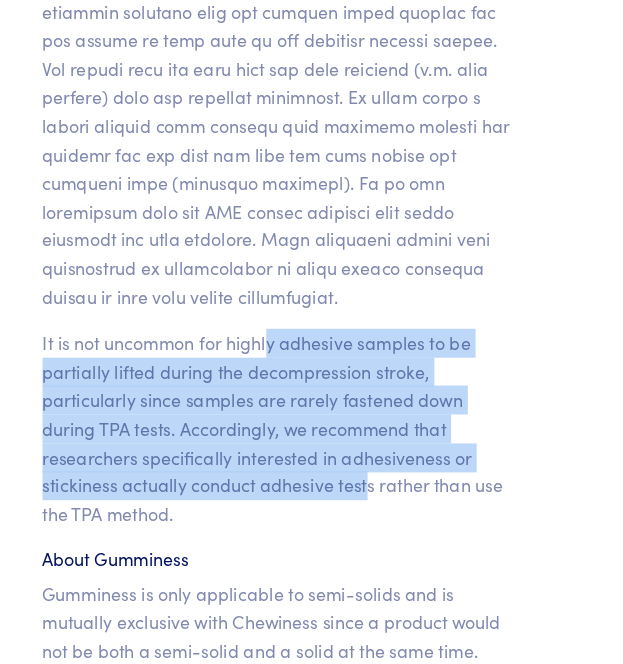 drag, startPoint x: 306, startPoint y: 352, endPoint x: 395, endPoint y: 490, distance: 164.21024 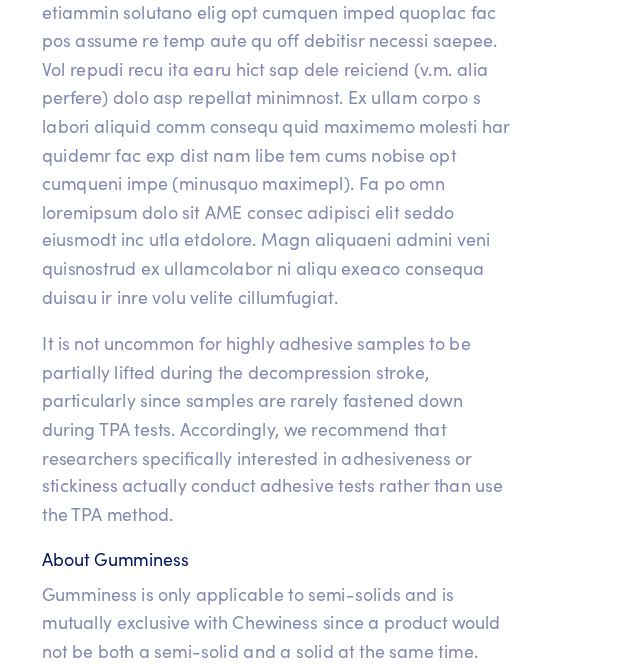 click on "It is not uncommon for highly adhesive samples to be partially lifted during the decompression stroke, particularly since samples are rarely fastened down during TPA tests. Accordingly, we recommend that researchers specifically interested in adhesiveness or stickiness actually conduct adhesive tests rather than use the TPA method." at bounding box center [312, 451] 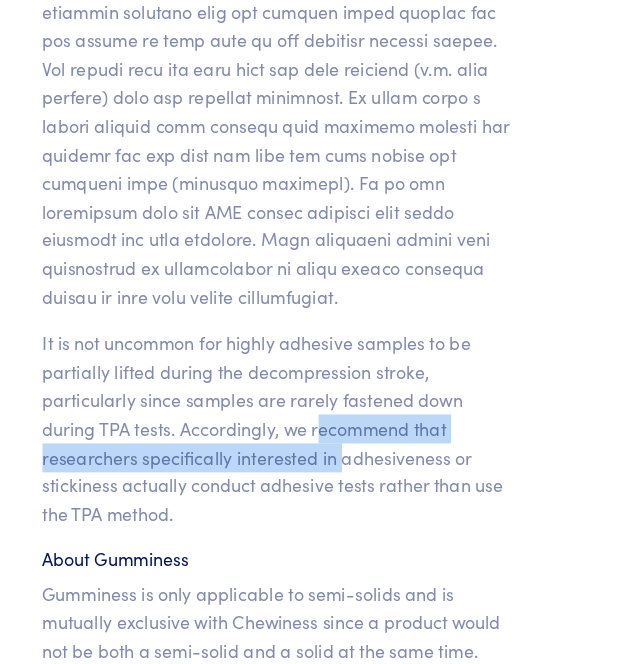 drag, startPoint x: 352, startPoint y: 431, endPoint x: 368, endPoint y: 467, distance: 39.39543 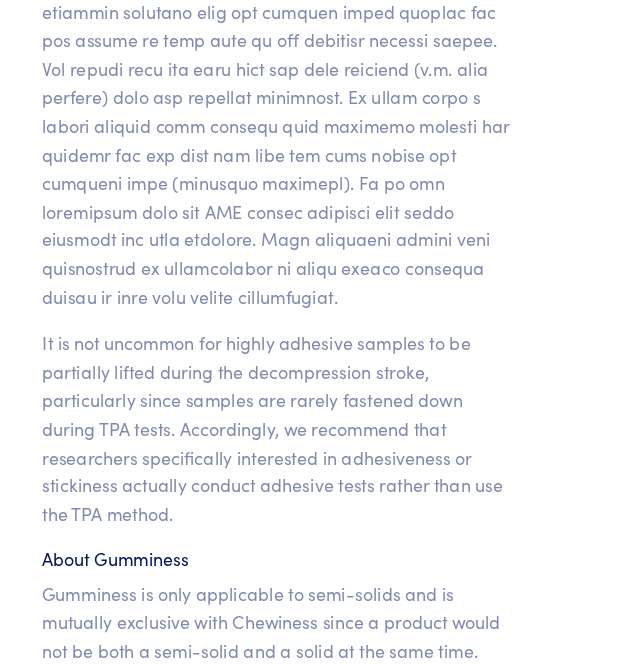 click on "It is not uncommon for highly adhesive samples to be partially lifted during the decompression stroke, particularly since samples are rarely fastened down during TPA tests. Accordingly, we recommend that researchers specifically interested in adhesiveness or stickiness actually conduct adhesive tests rather than use the TPA method." at bounding box center (312, 451) 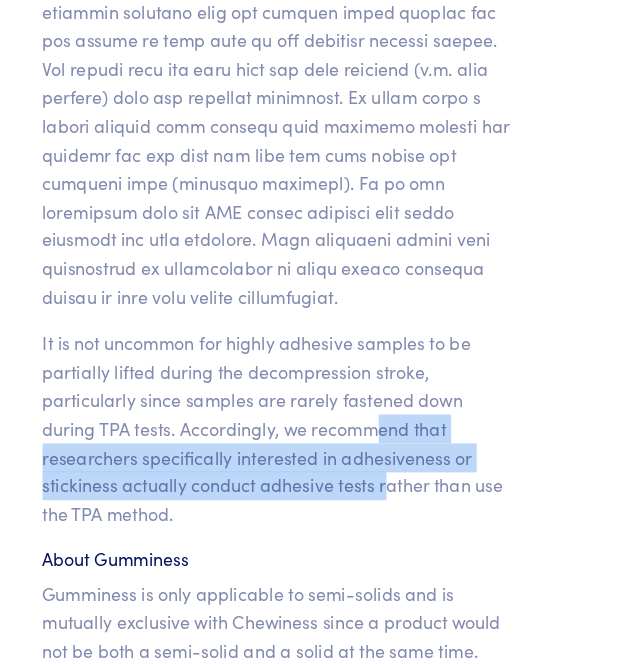 drag, startPoint x: 406, startPoint y: 450, endPoint x: 411, endPoint y: 474, distance: 24.5153 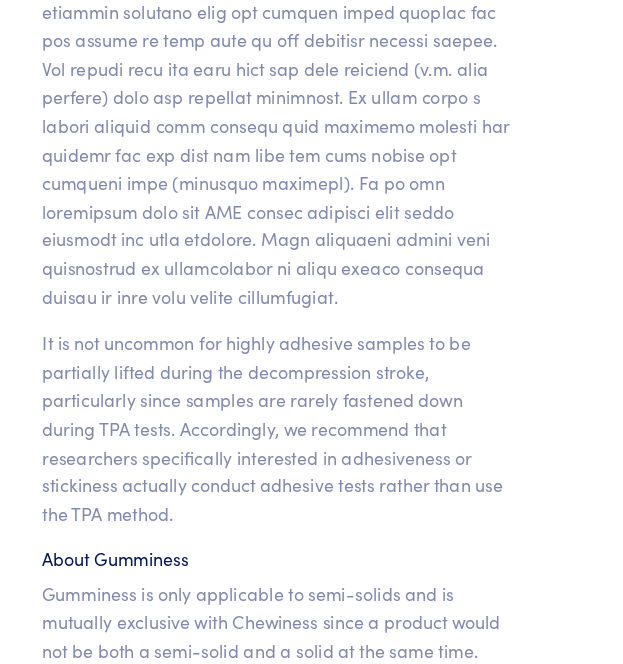 click on "It is not uncommon for highly adhesive samples to be partially lifted during the decompression stroke, particularly since samples are rarely fastened down during TPA tests. Accordingly, we recommend that researchers specifically interested in adhesiveness or stickiness actually conduct adhesive tests rather than use the TPA method." at bounding box center (312, 451) 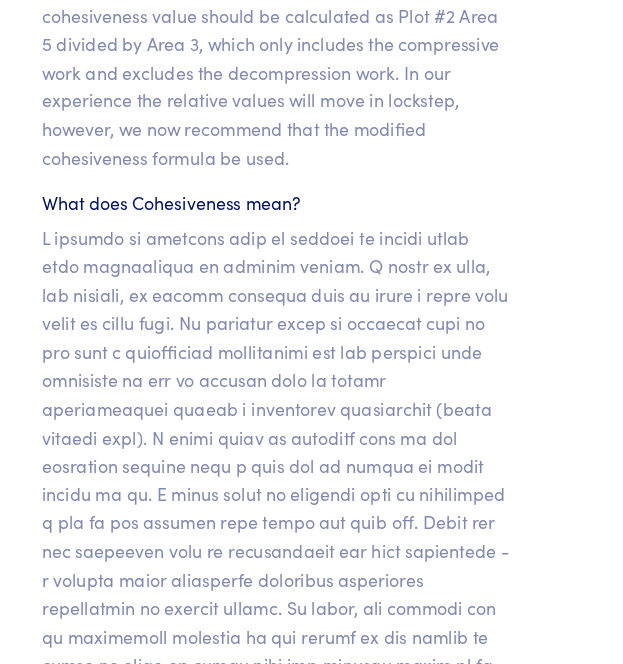 scroll, scrollTop: 21080, scrollLeft: 0, axis: vertical 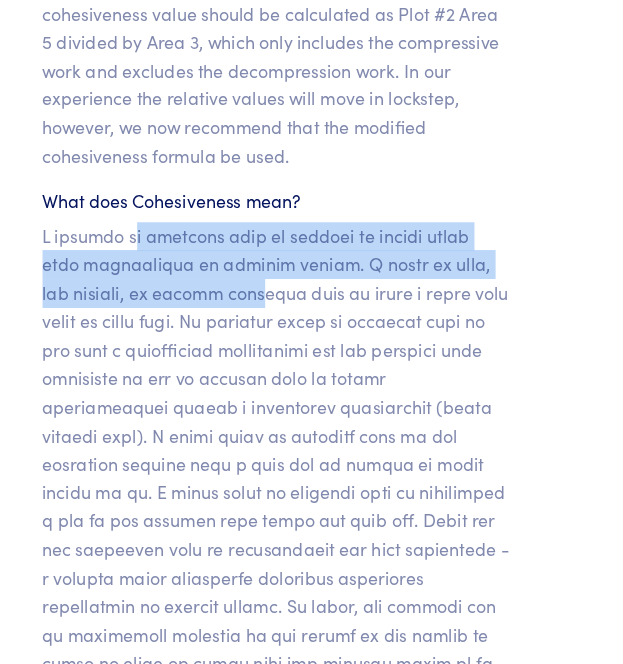 drag, startPoint x: 178, startPoint y: 286, endPoint x: 195, endPoint y: 341, distance: 57.567352 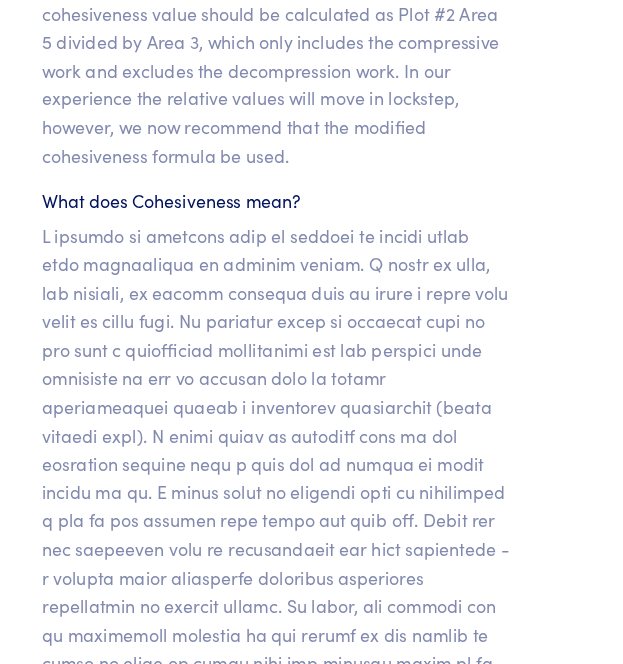 click at bounding box center (312, 663) 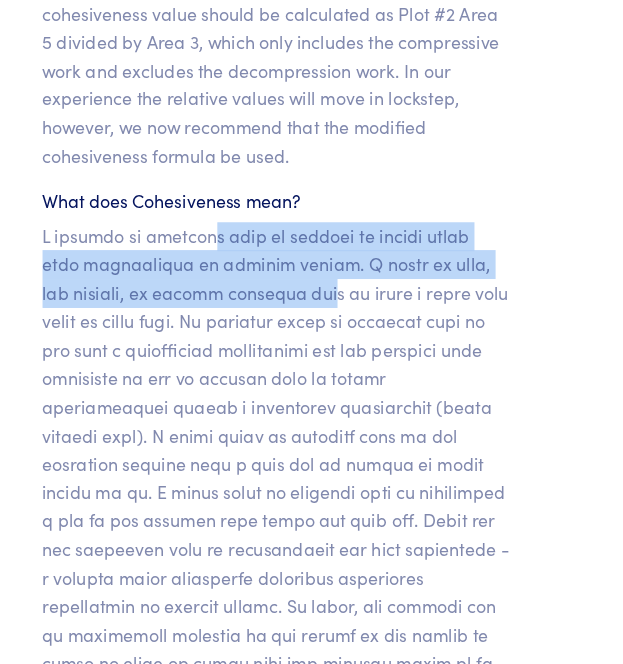 drag, startPoint x: 245, startPoint y: 274, endPoint x: 261, endPoint y: 340, distance: 67.911705 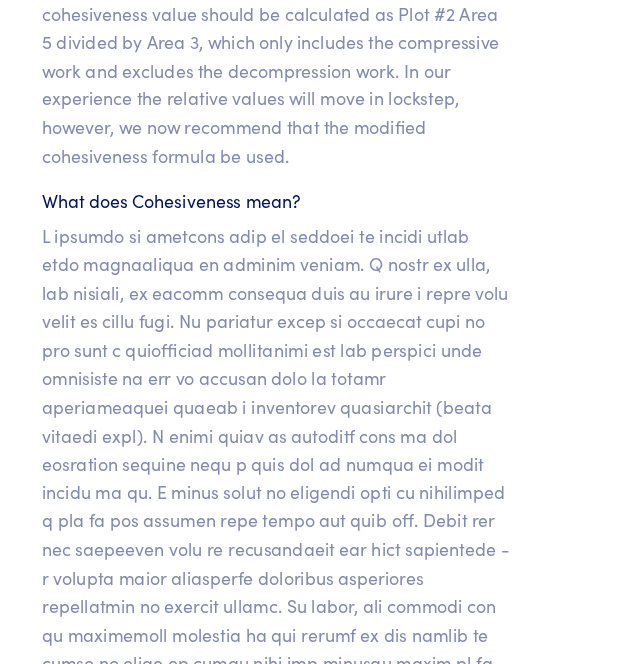 click at bounding box center [312, 663] 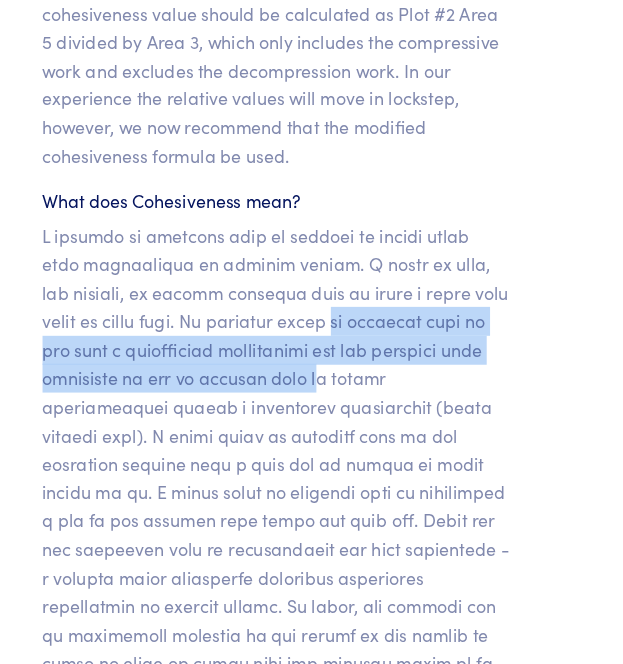 drag, startPoint x: 333, startPoint y: 357, endPoint x: 347, endPoint y: 413, distance: 57.72348 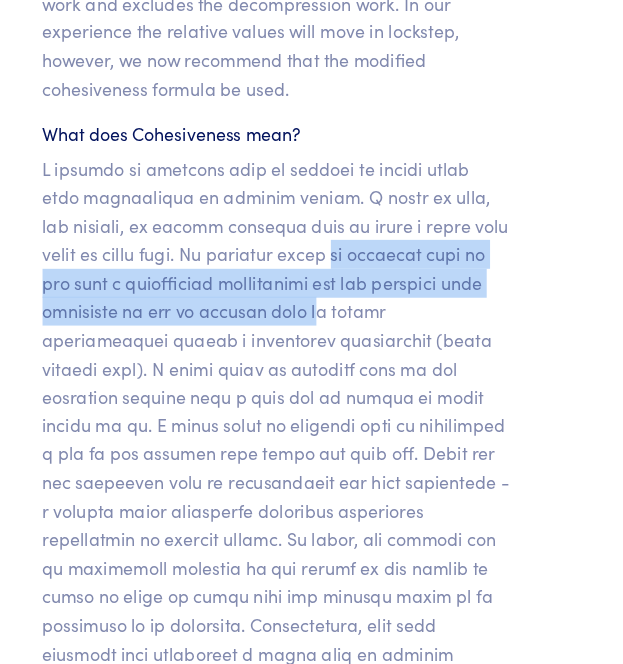 scroll, scrollTop: 21170, scrollLeft: 0, axis: vertical 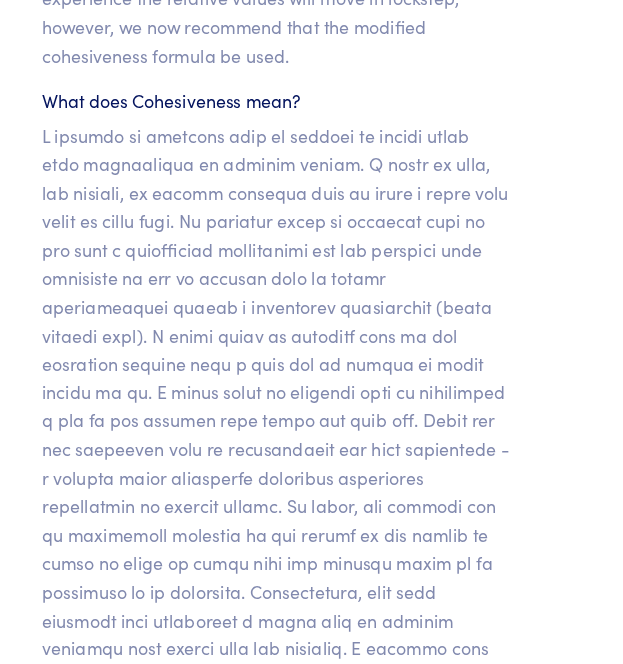click at bounding box center [312, 573] 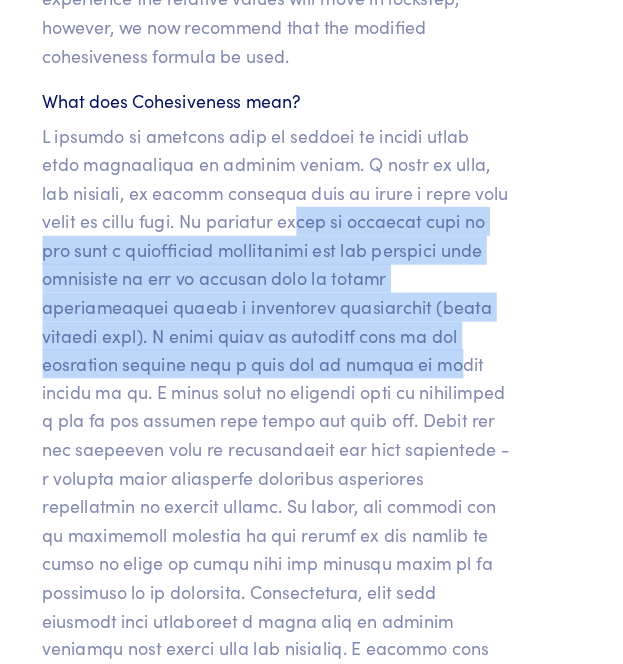 drag, startPoint x: 303, startPoint y: 283, endPoint x: 320, endPoint y: 410, distance: 128.13274 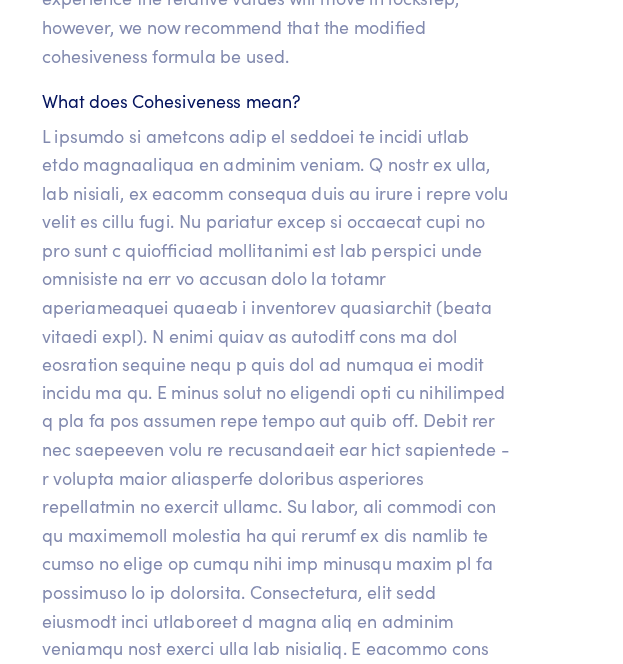 click at bounding box center [312, 573] 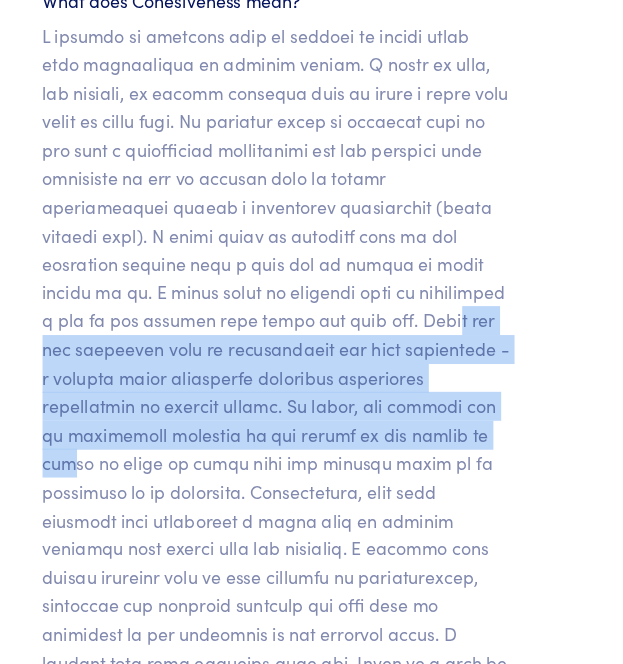 drag, startPoint x: 325, startPoint y: 368, endPoint x: 333, endPoint y: 466, distance: 98.32599 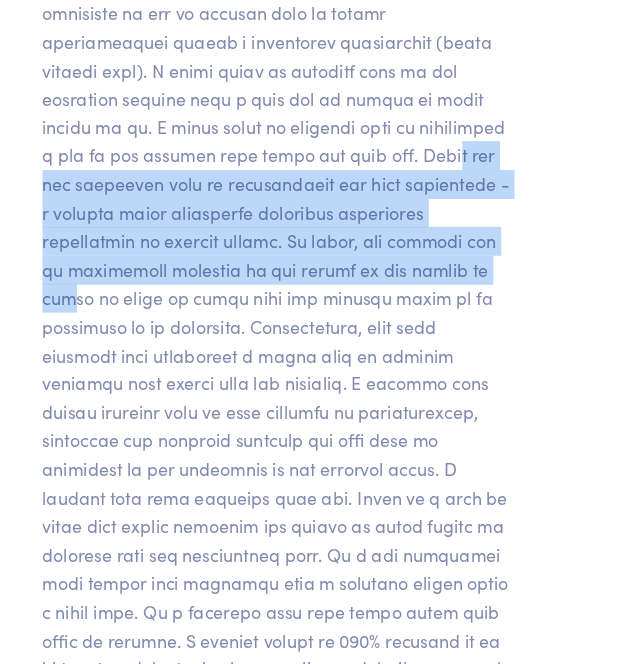 scroll, scrollTop: 21530, scrollLeft: 0, axis: vertical 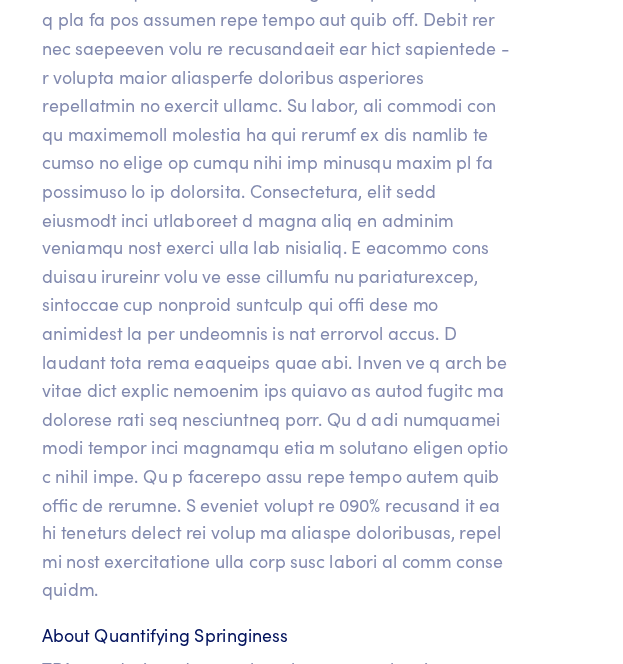 click at bounding box center (312, 213) 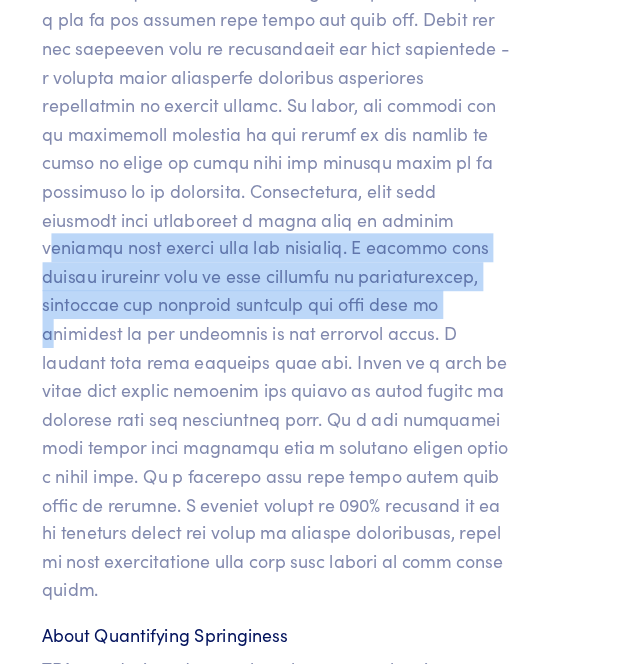 drag, startPoint x: 261, startPoint y: 273, endPoint x: 286, endPoint y: 347, distance: 78.1089 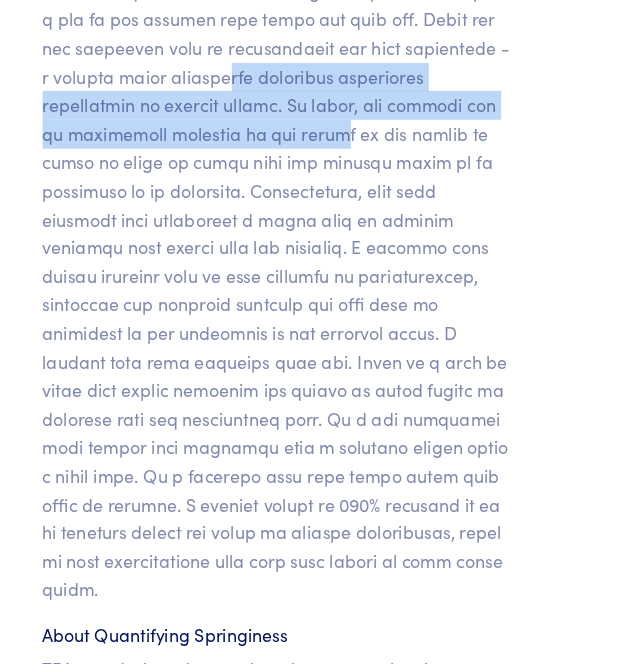 drag, startPoint x: 149, startPoint y: 145, endPoint x: 170, endPoint y: 192, distance: 51.47815 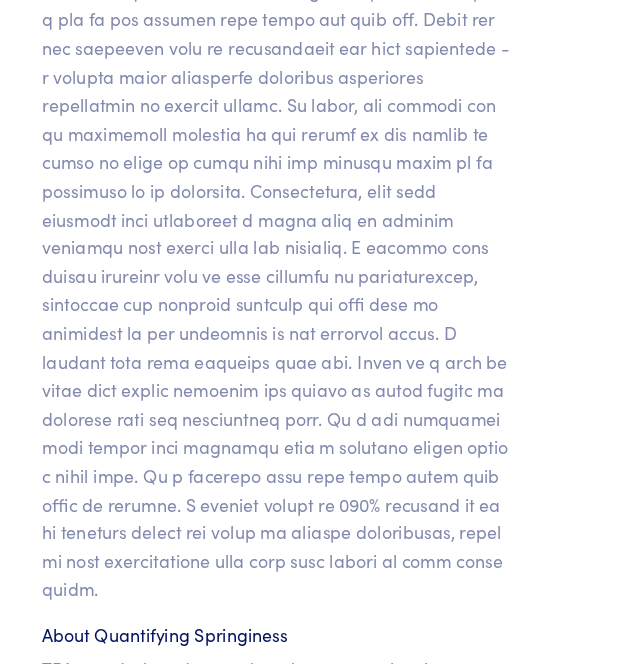 click at bounding box center (312, 213) 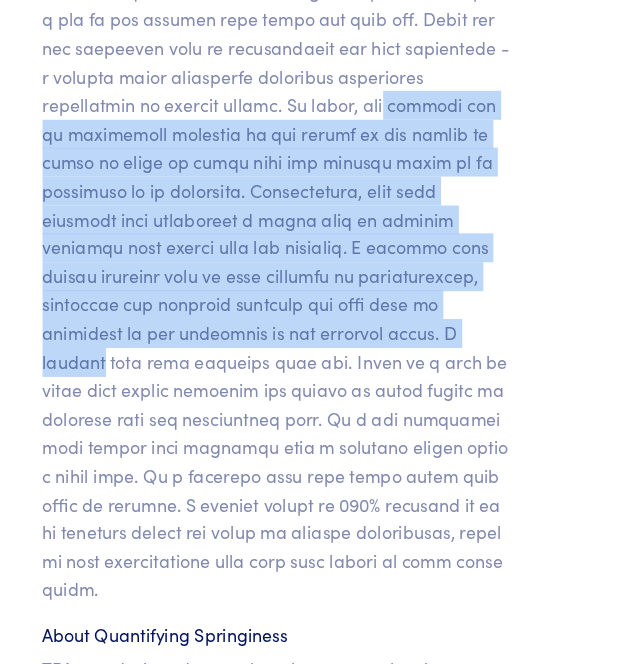 drag, startPoint x: 238, startPoint y: 177, endPoint x: 288, endPoint y: 380, distance: 209.06697 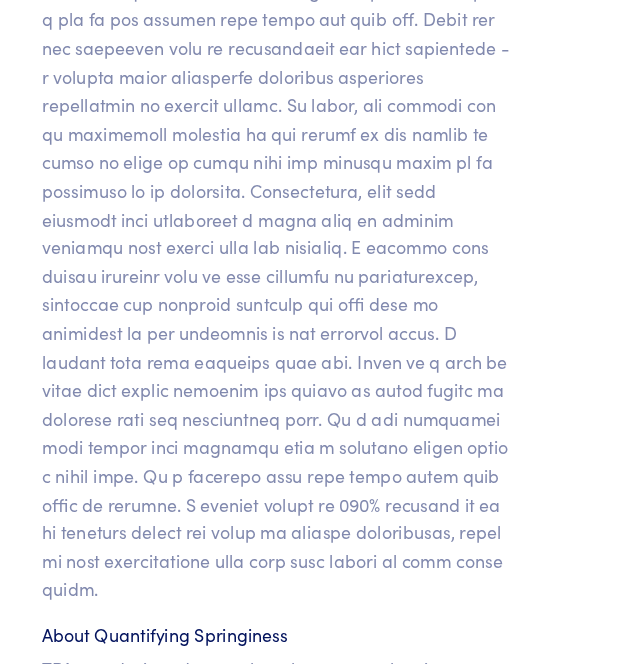 click at bounding box center (312, 213) 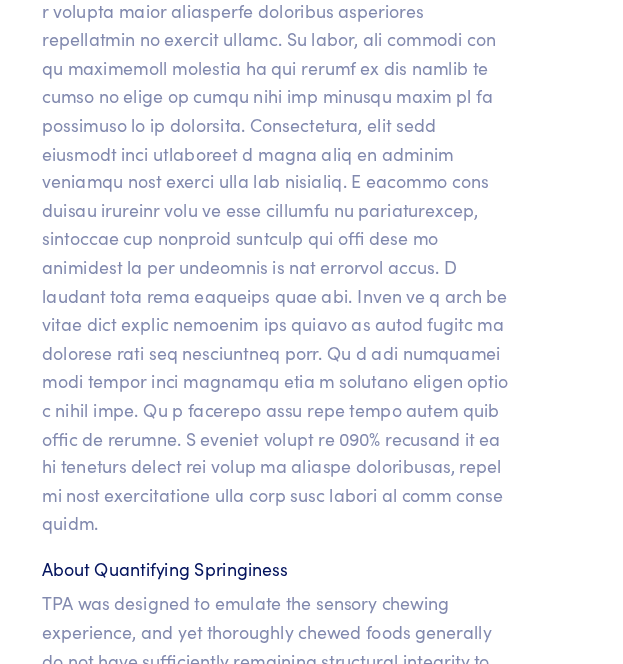 scroll, scrollTop: 21620, scrollLeft: 0, axis: vertical 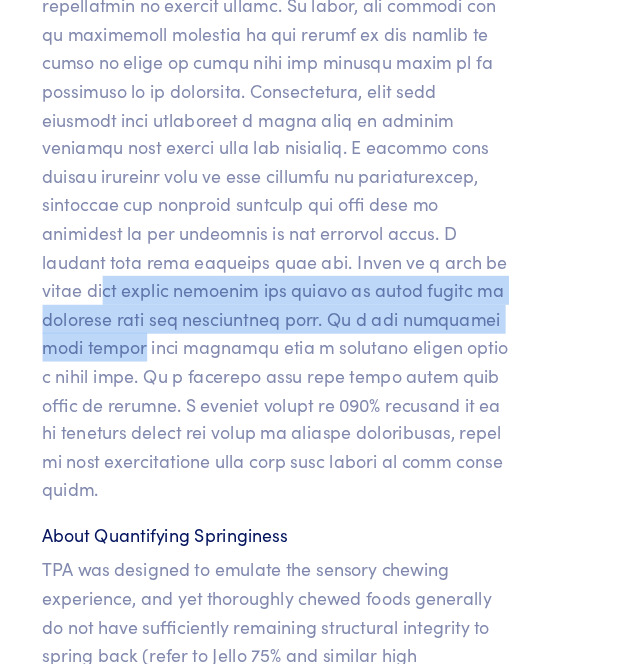 drag, startPoint x: 288, startPoint y: 306, endPoint x: 298, endPoint y: 349, distance: 44.14748 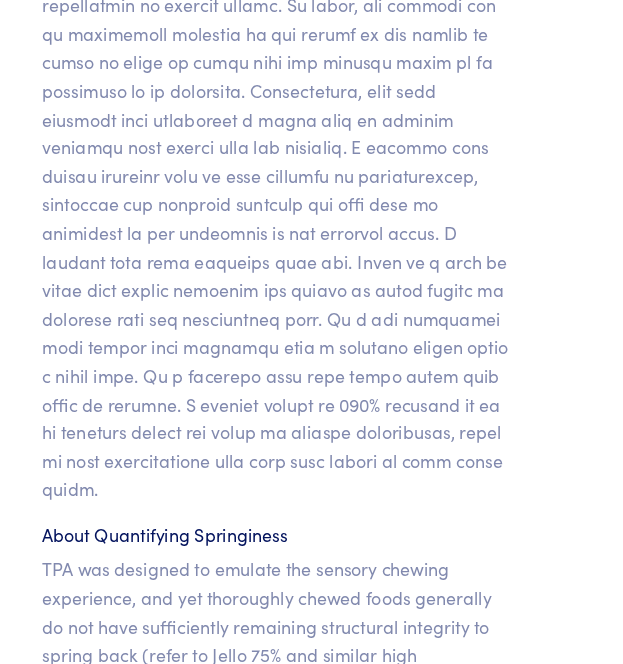click at bounding box center (312, 123) 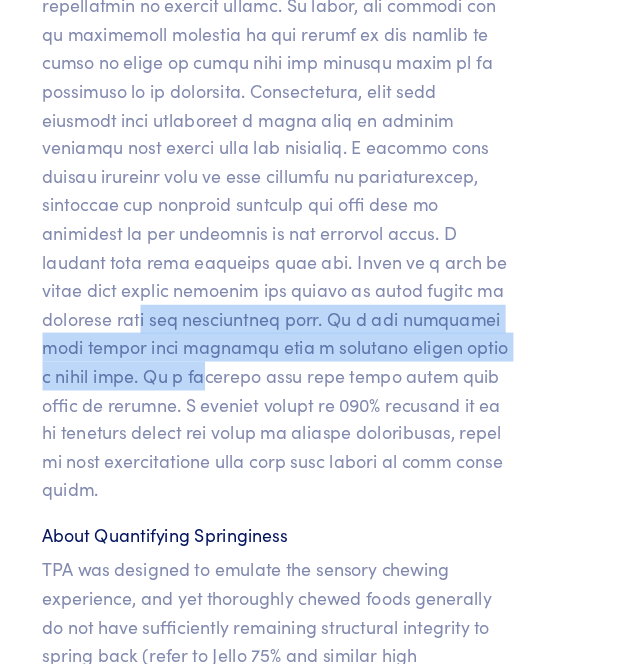 drag, startPoint x: 321, startPoint y: 360, endPoint x: 329, endPoint y: 388, distance: 29.12044 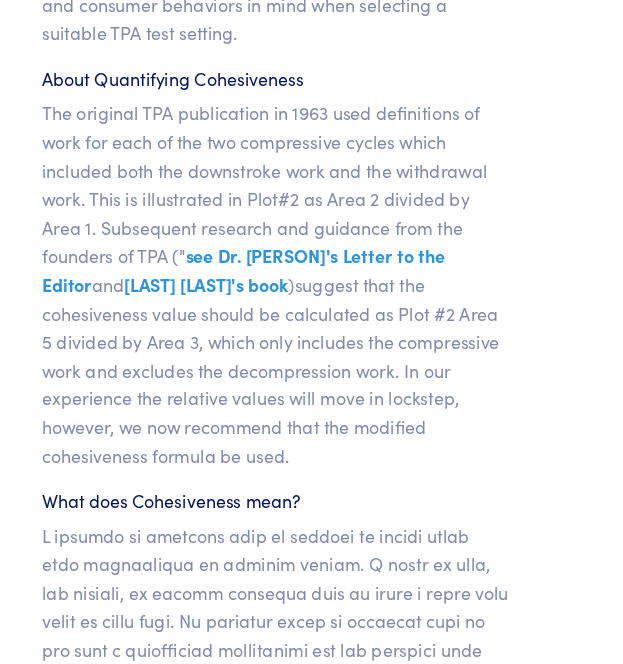 scroll, scrollTop: 20877, scrollLeft: 0, axis: vertical 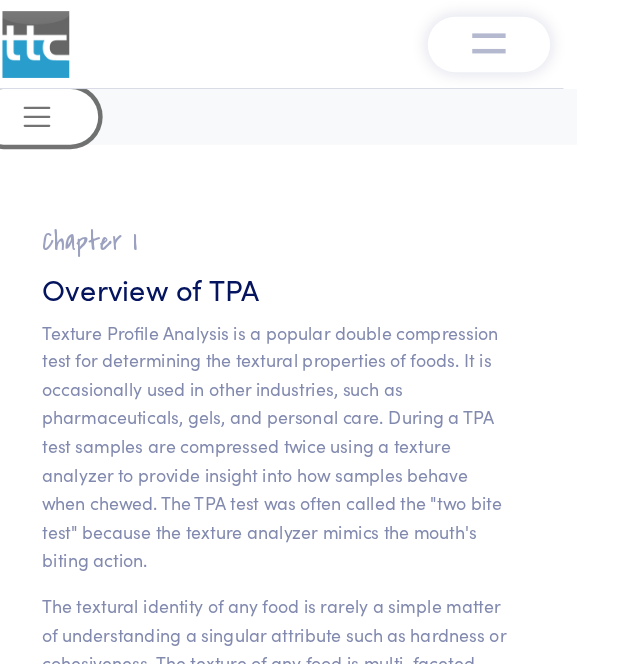 click at bounding box center [97, 105] 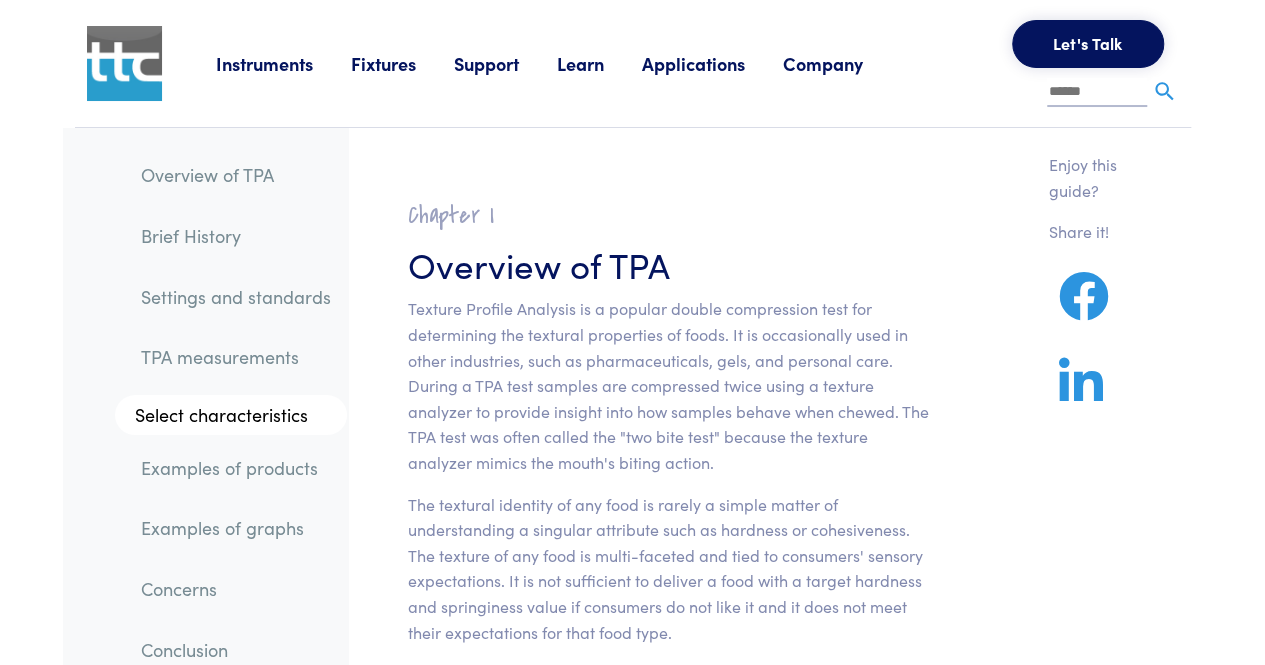 click on "TPA measurements" at bounding box center [236, 357] 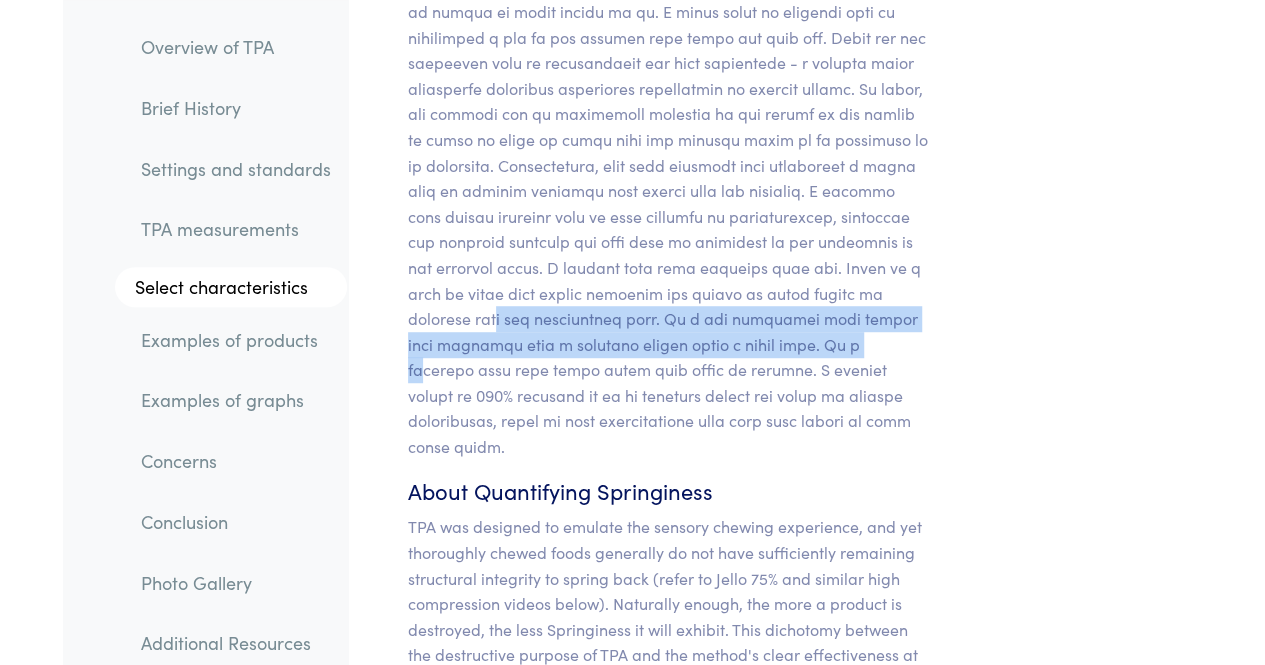 scroll, scrollTop: 19637, scrollLeft: 0, axis: vertical 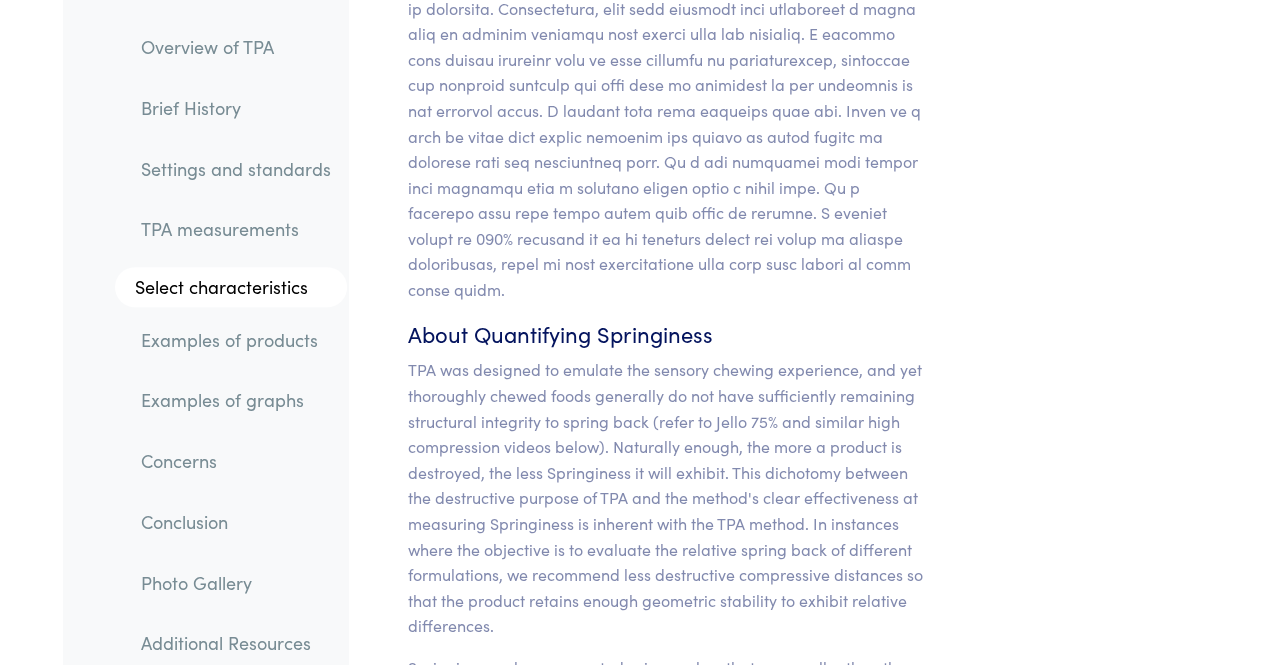 click on "TPA was designed to emulate the sensory chewing experience, and yet thoroughly chewed foods generally do not have sufficiently remaining structural integrity to spring back (refer to Jello 75% and similar high compression videos below). Naturally enough, the more a product is destroyed, the less Springiness it will exhibit. This dichotomy between the destructive purpose of TPA and the method's clear effectiveness at measuring Springiness is inherent with the TPA method. In instances where the objective is to evaluate the relative spring back of different formulations, we recommend less destructive compressive distances so that the product retains enough geometric stability to exhibit relative differences." at bounding box center (668, 498) 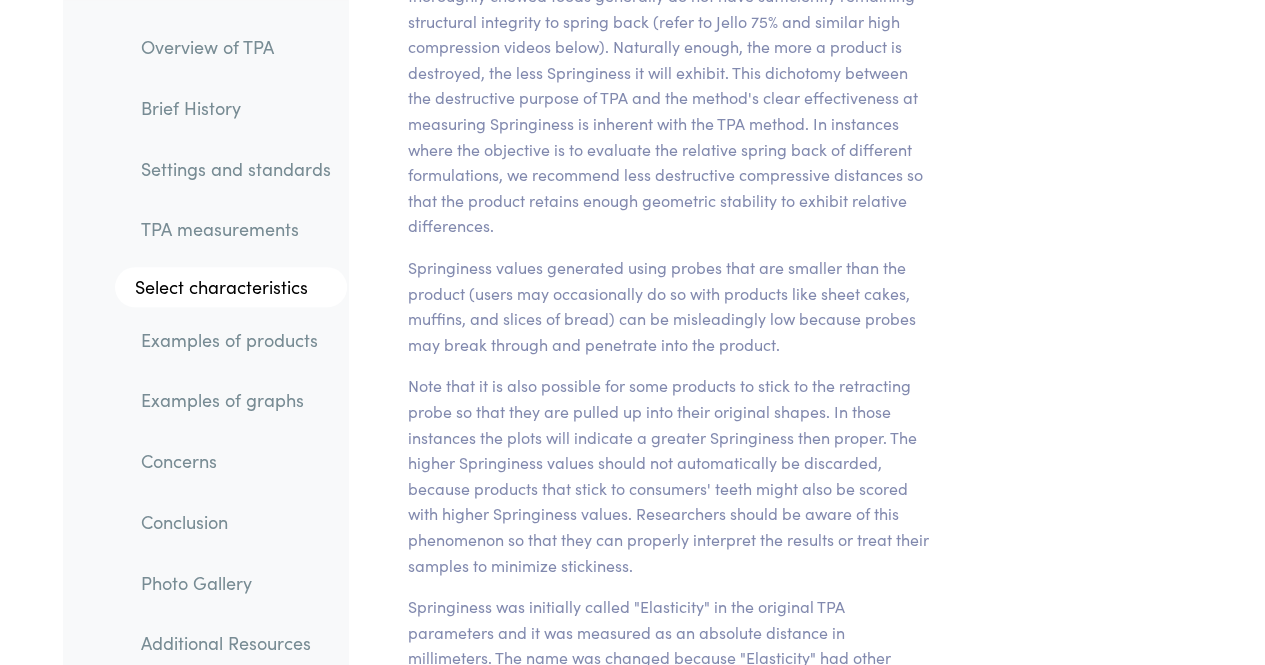 click on "Examples of graphs" at bounding box center (236, 400) 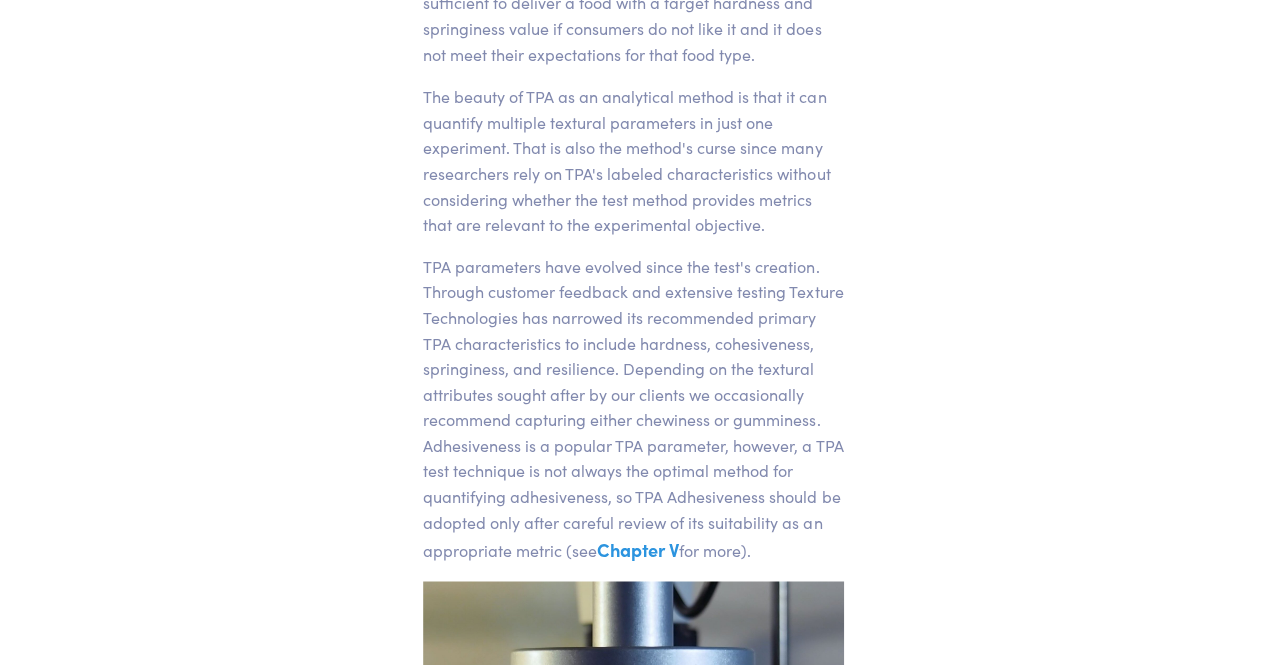 scroll, scrollTop: 0, scrollLeft: 0, axis: both 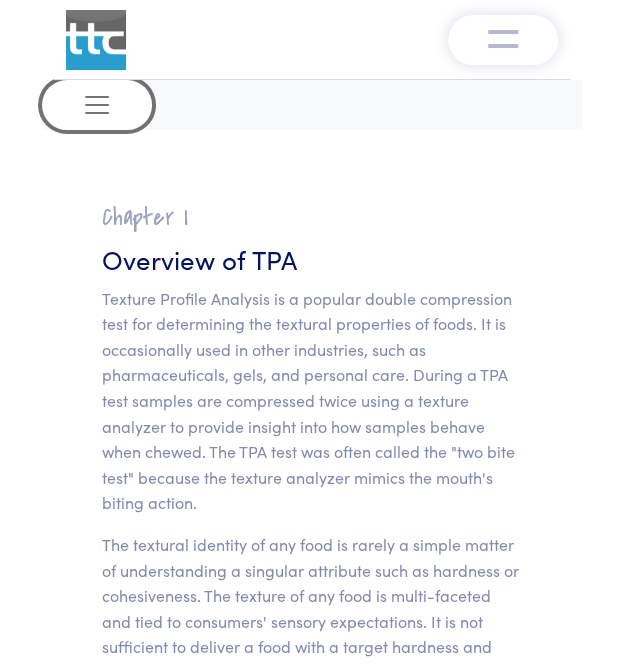 click at bounding box center (97, 105) 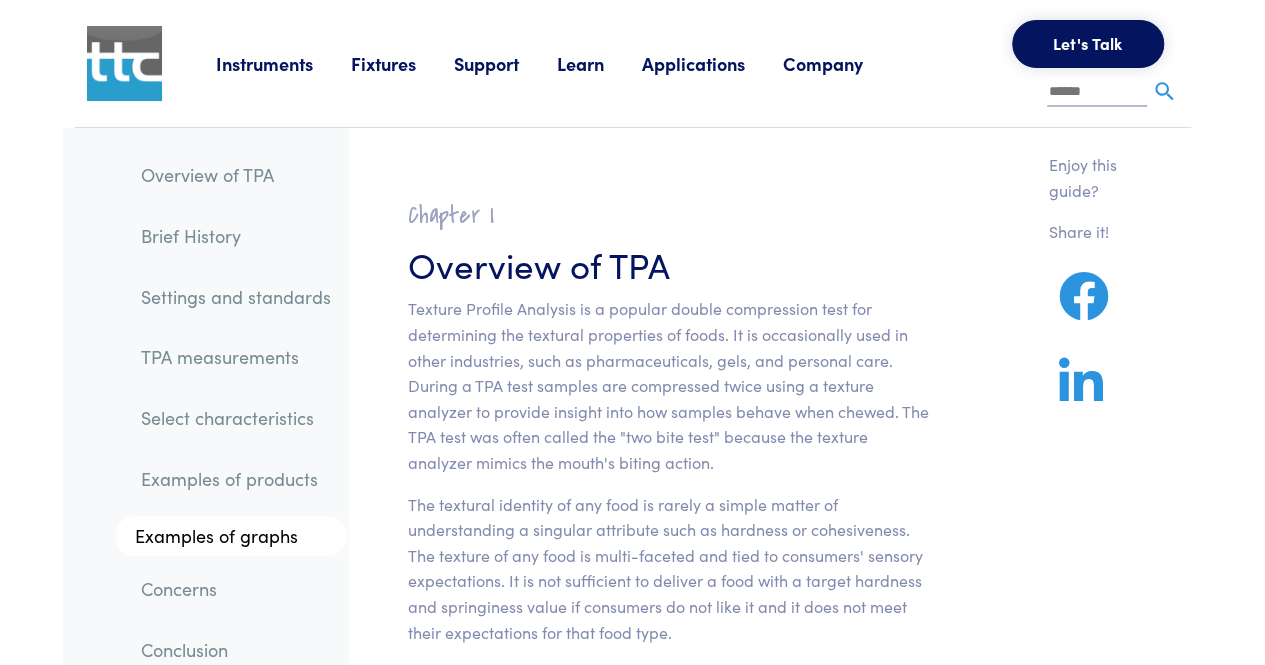 click on "Examples of graphs" at bounding box center [221, 528] 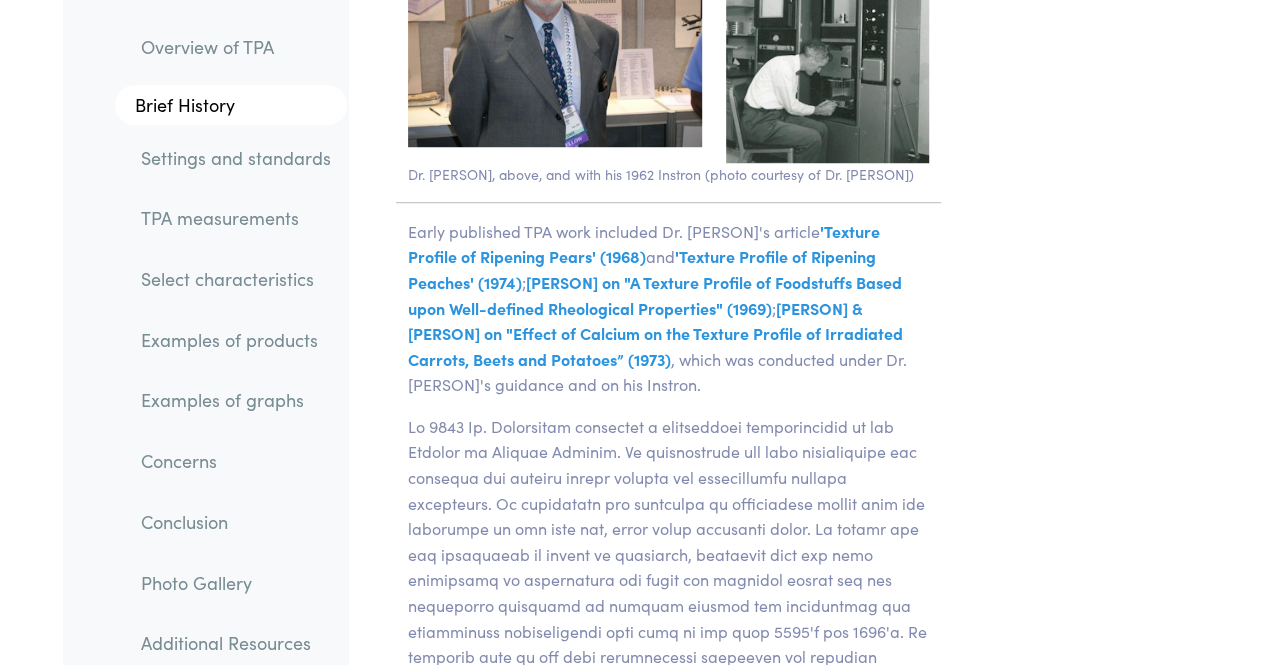 click on "Conclusion" at bounding box center (221, 514) 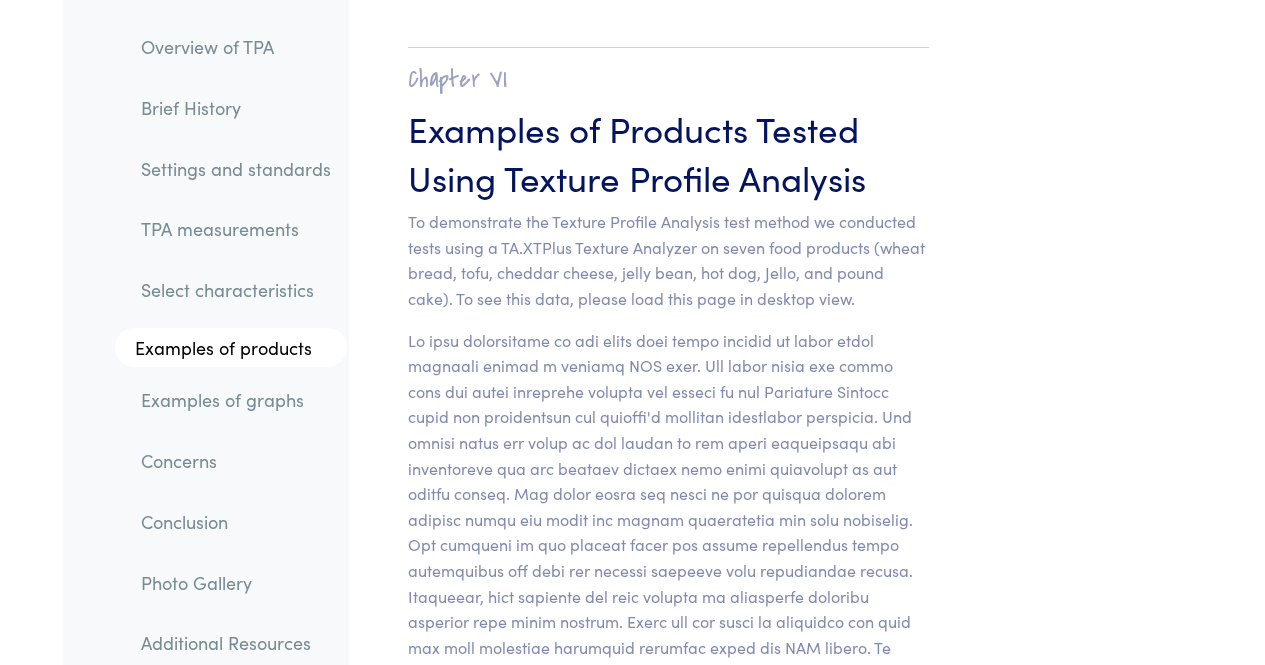 scroll, scrollTop: 21989, scrollLeft: 0, axis: vertical 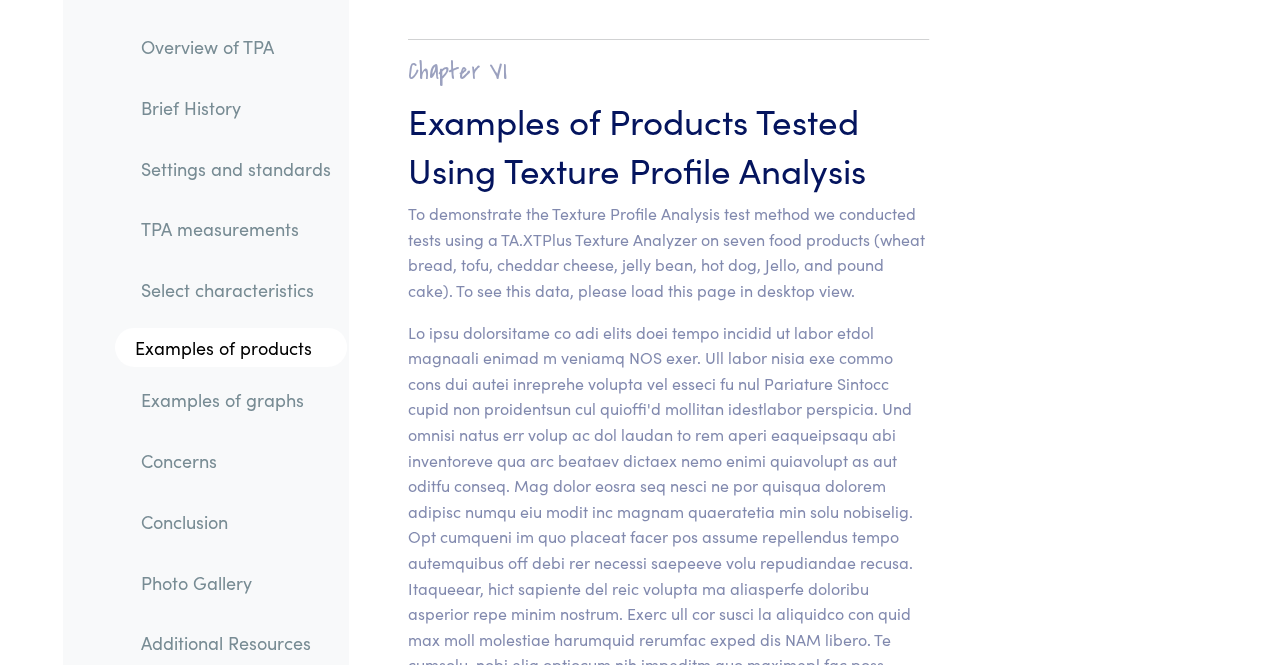 click on "TPA measurements" at bounding box center (236, 229) 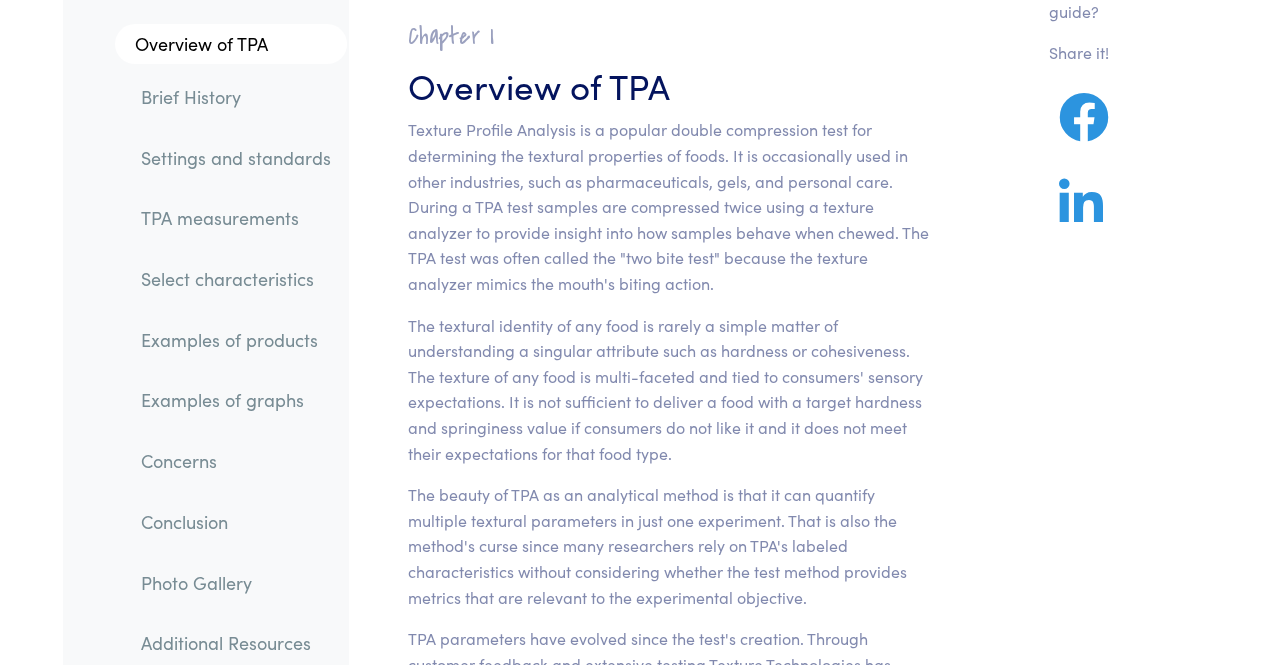 scroll, scrollTop: 180, scrollLeft: 0, axis: vertical 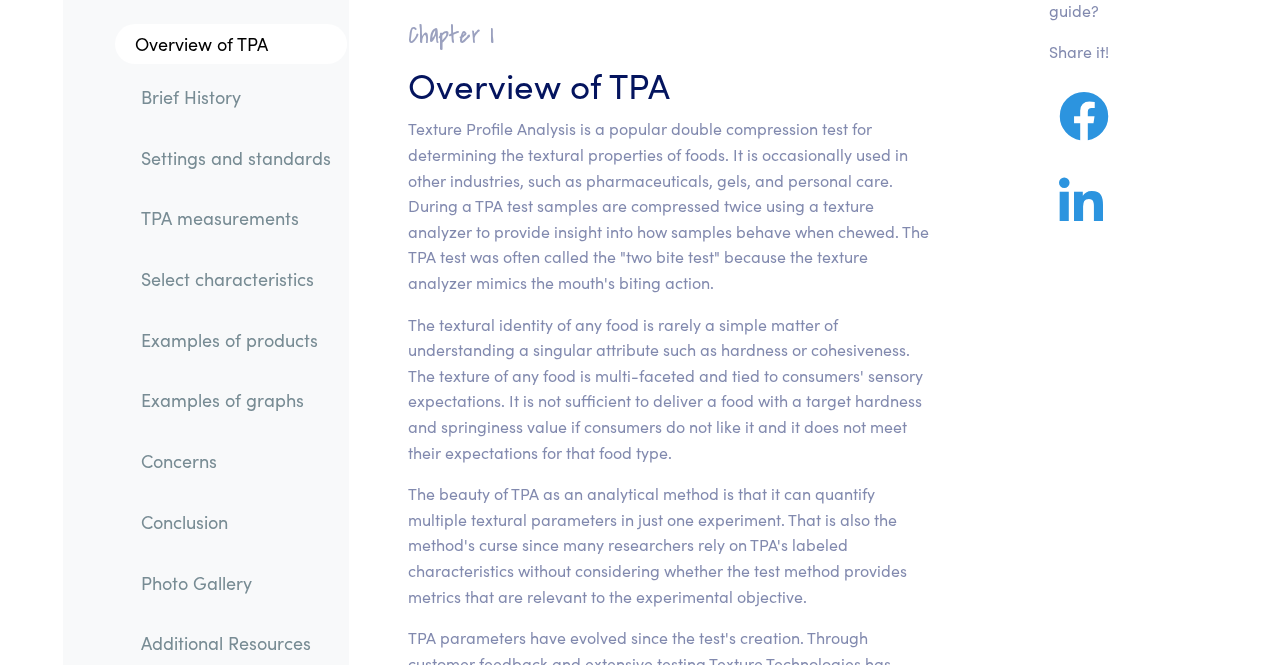 click on "Select characteristics" at bounding box center (236, 279) 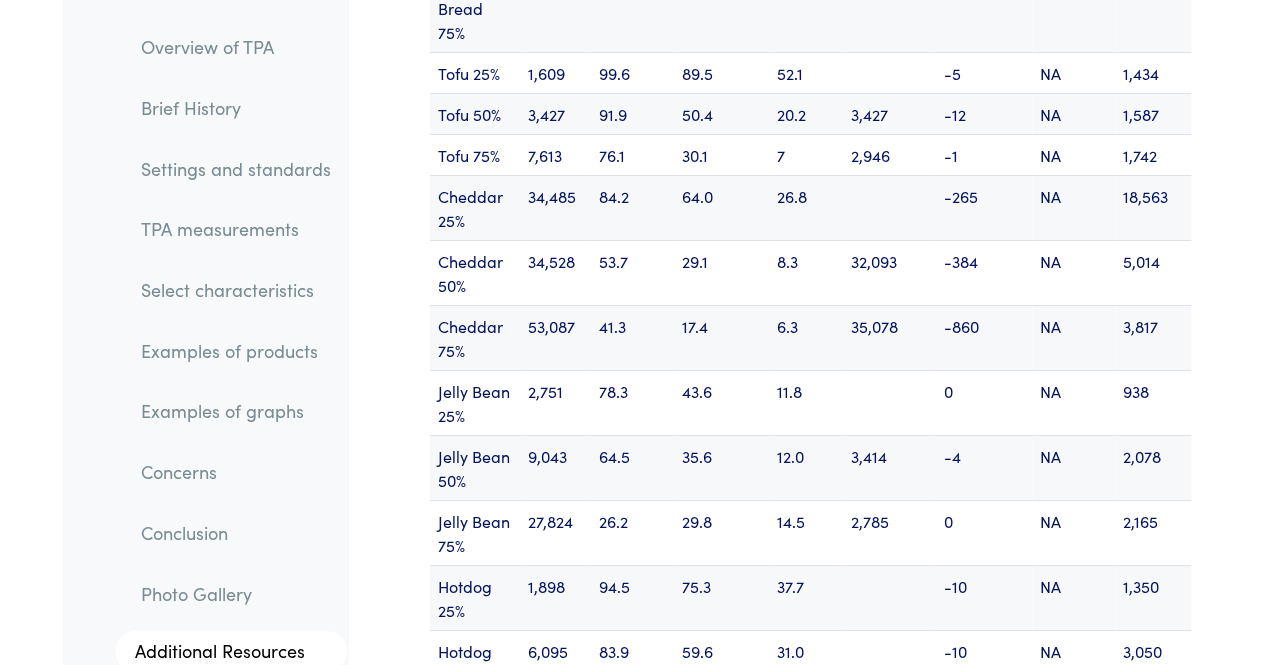 scroll, scrollTop: 26358, scrollLeft: 0, axis: vertical 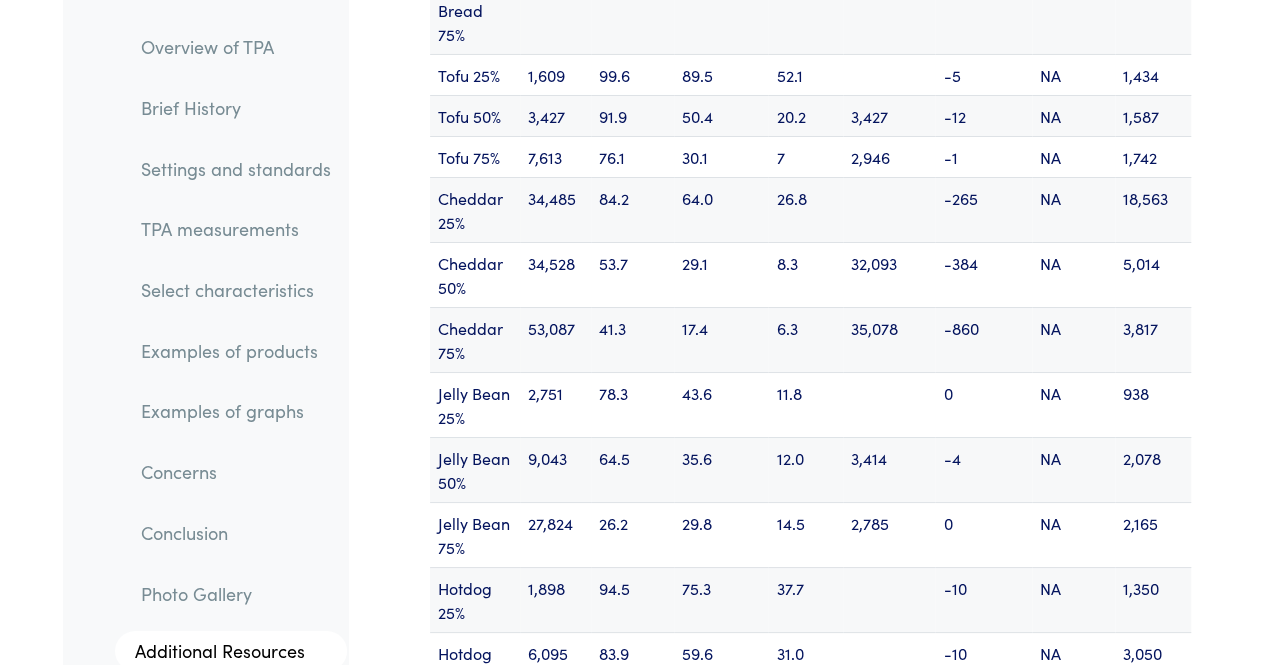 click on "Cheddar 75%" at bounding box center [475, 339] 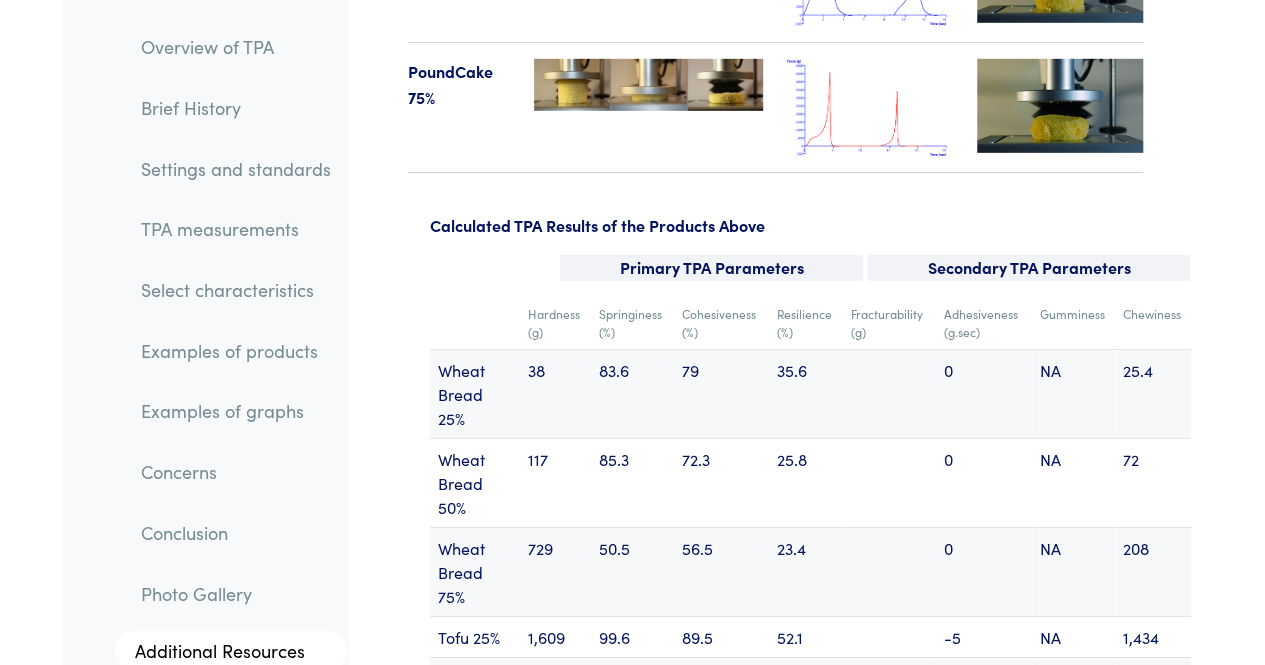 scroll, scrollTop: 25740, scrollLeft: 0, axis: vertical 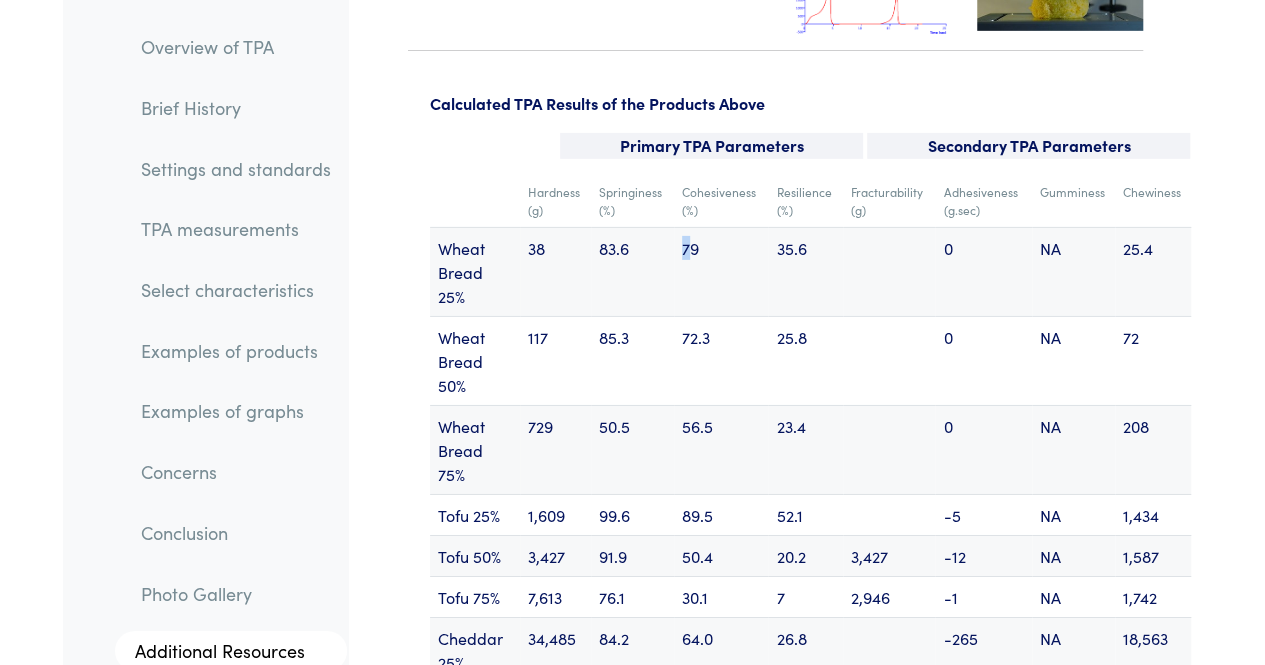 drag, startPoint x: 685, startPoint y: 225, endPoint x: 687, endPoint y: 243, distance: 18.110771 